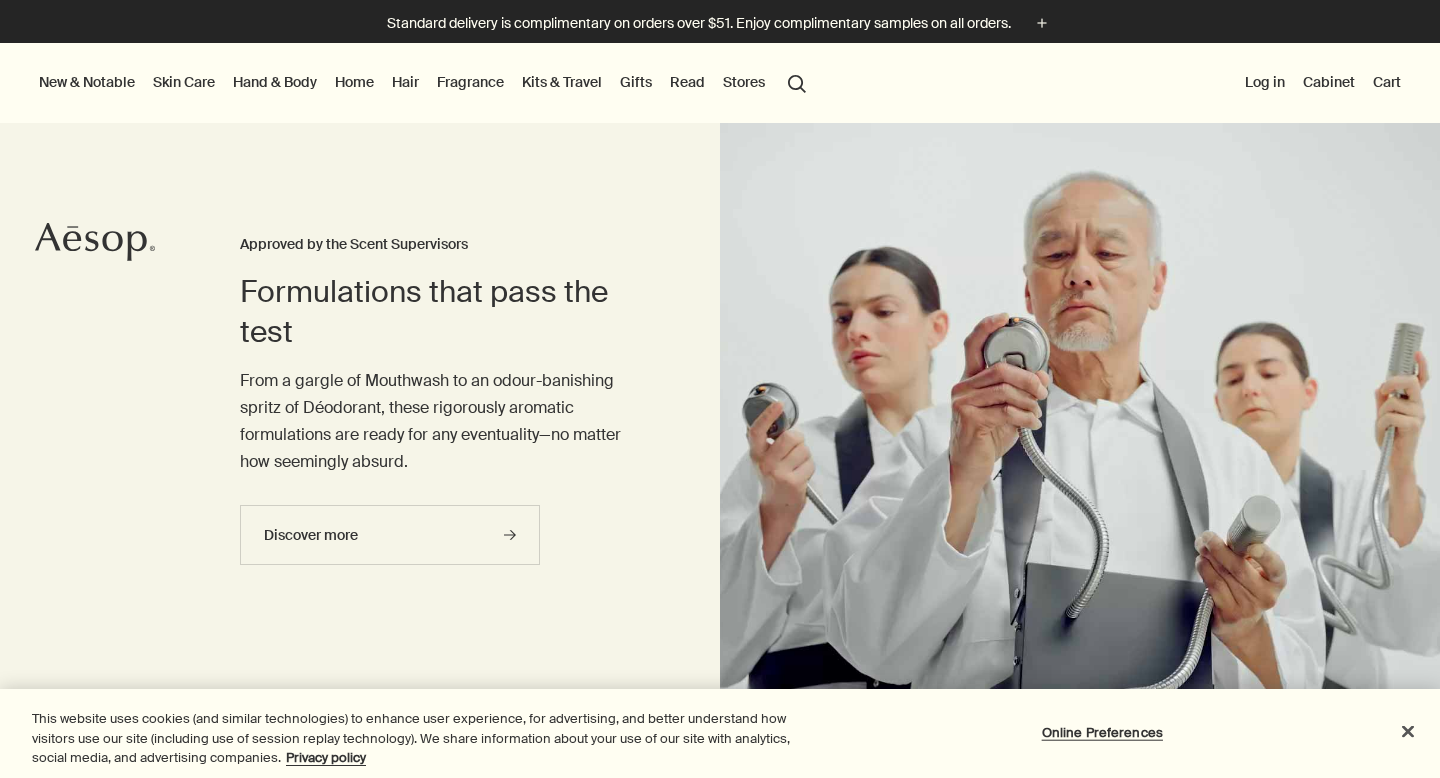 scroll, scrollTop: 0, scrollLeft: 0, axis: both 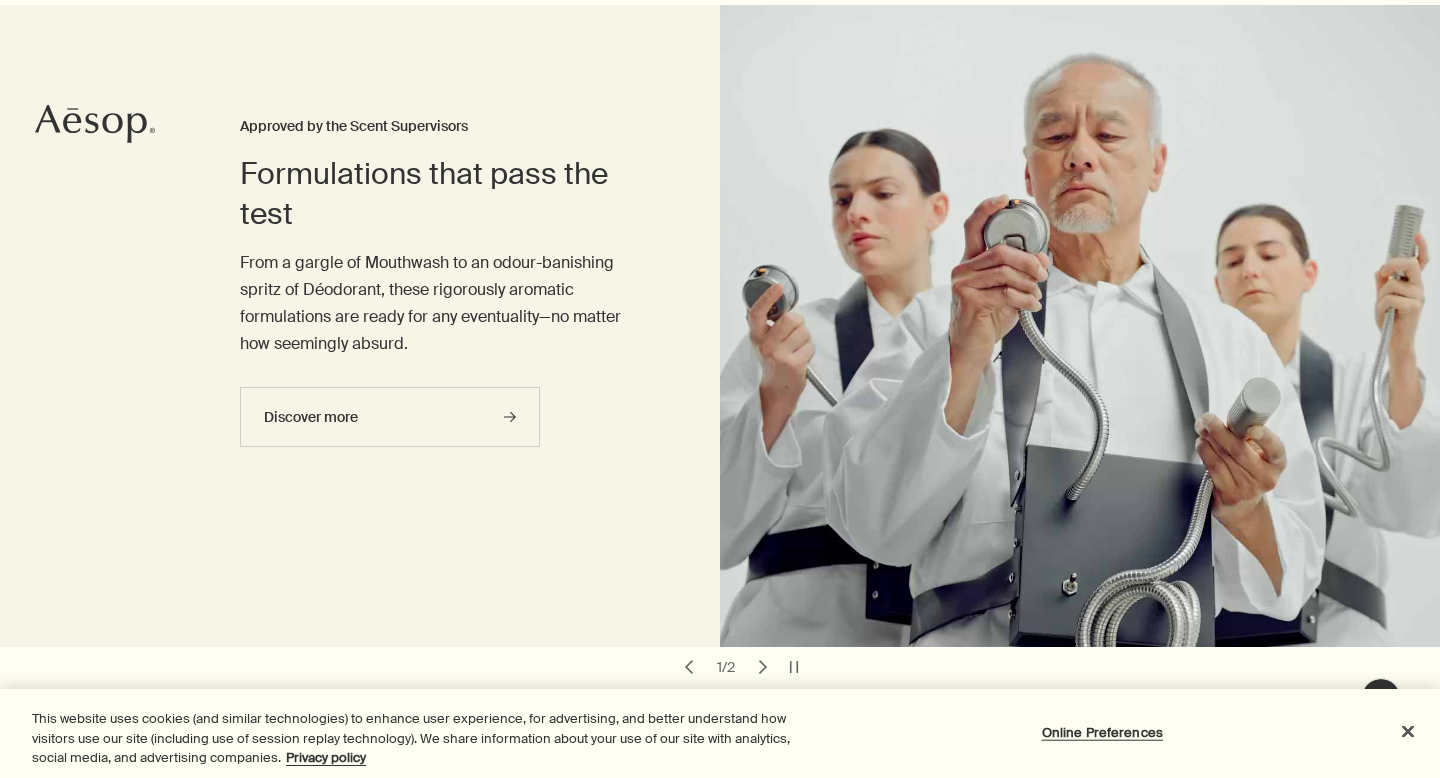 click at bounding box center [720, 778] 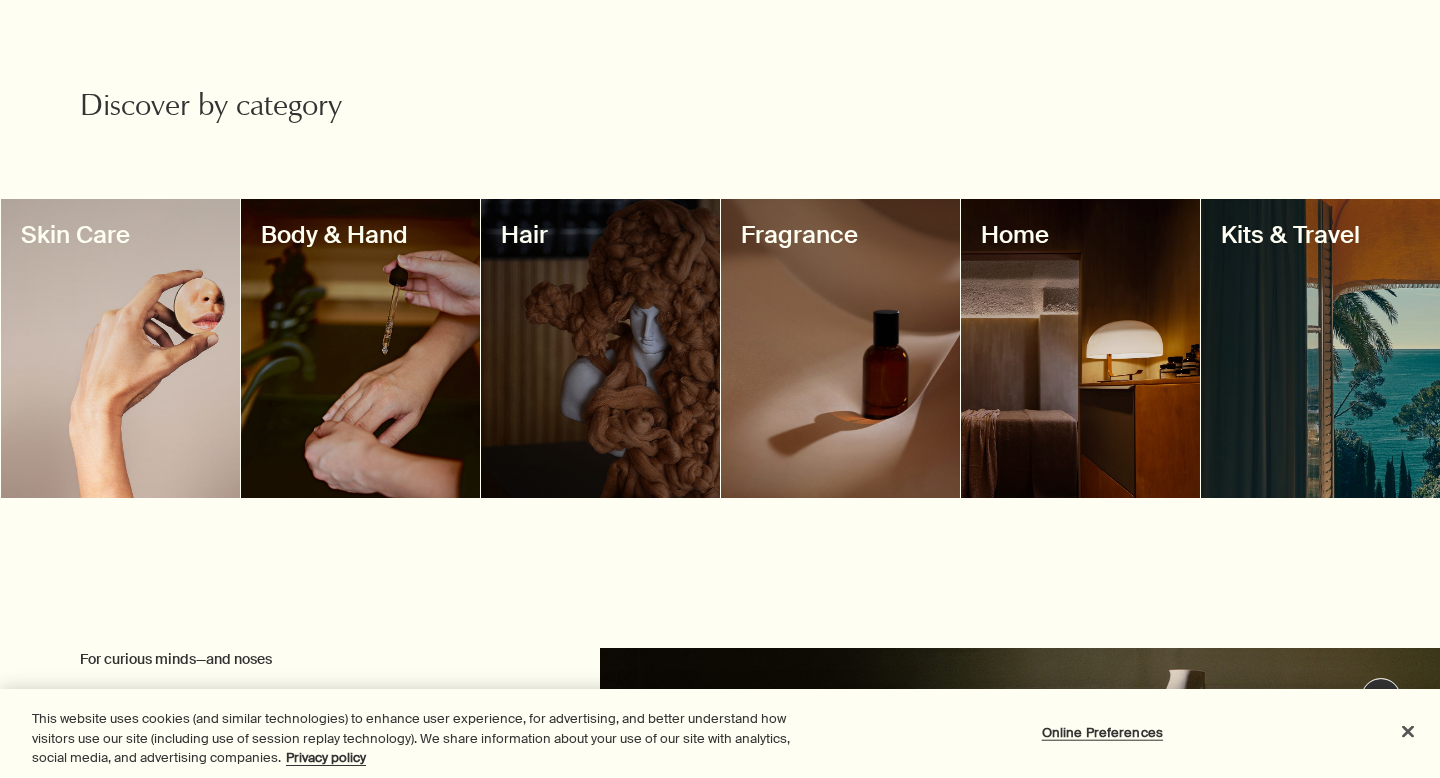 scroll, scrollTop: 1717, scrollLeft: 0, axis: vertical 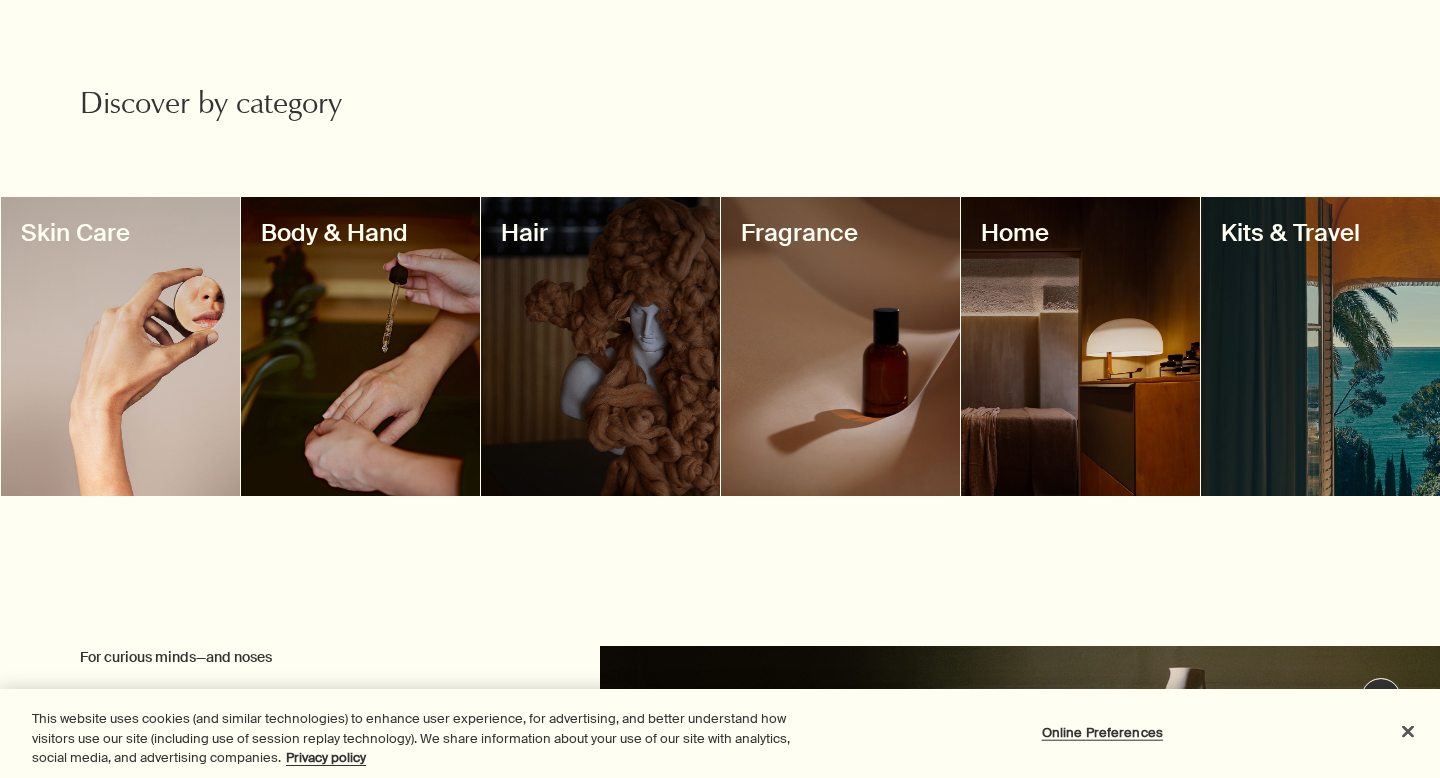 click at bounding box center (600, 346) 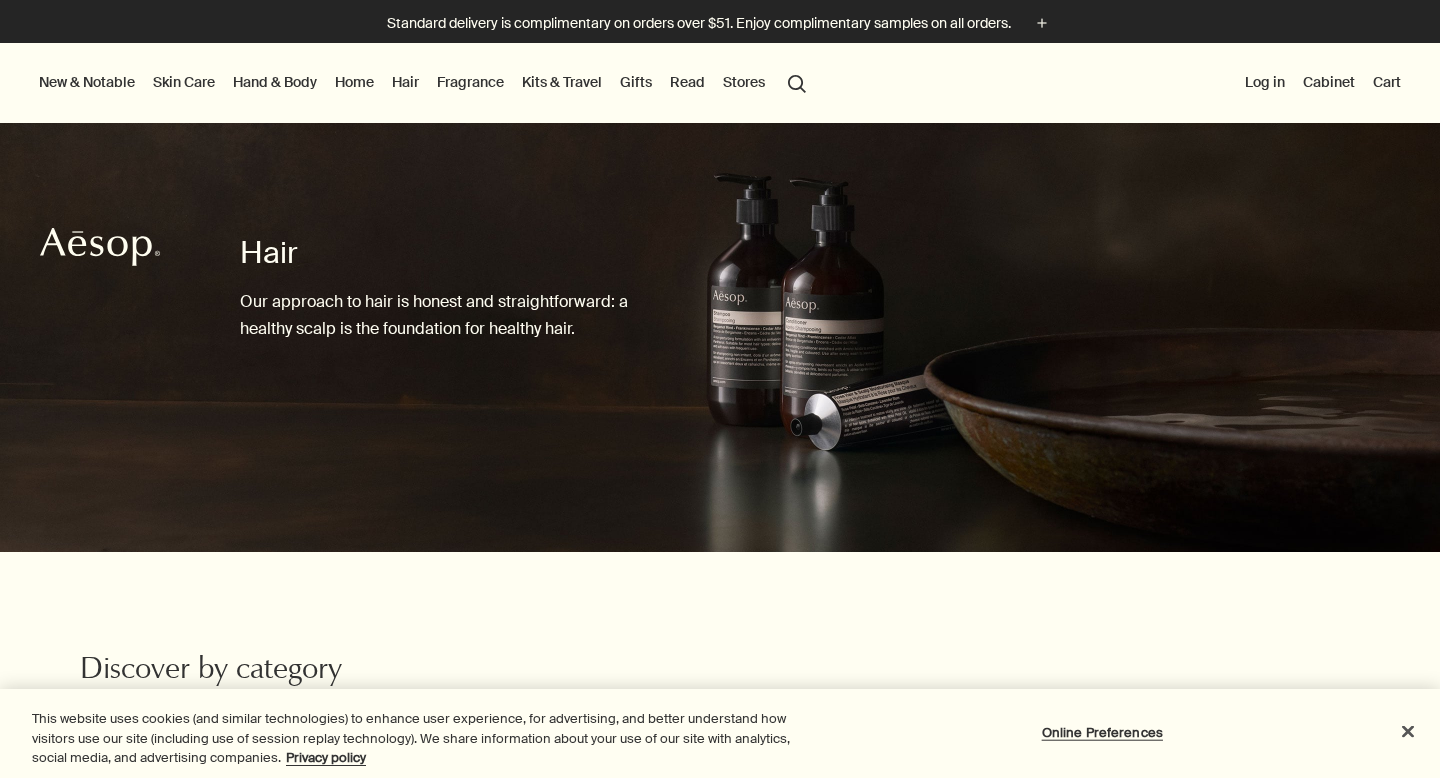 scroll, scrollTop: 0, scrollLeft: 0, axis: both 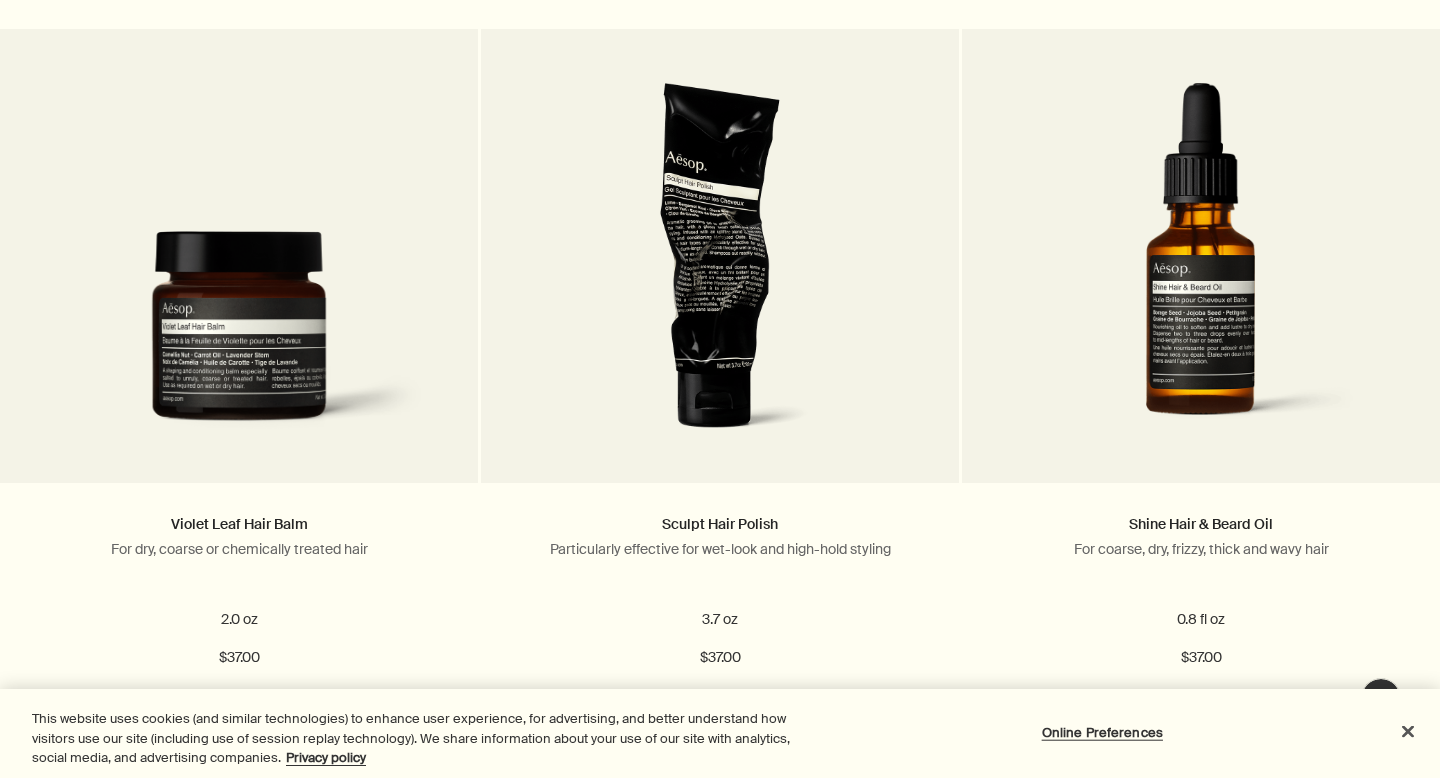 click at bounding box center (720, -1862) 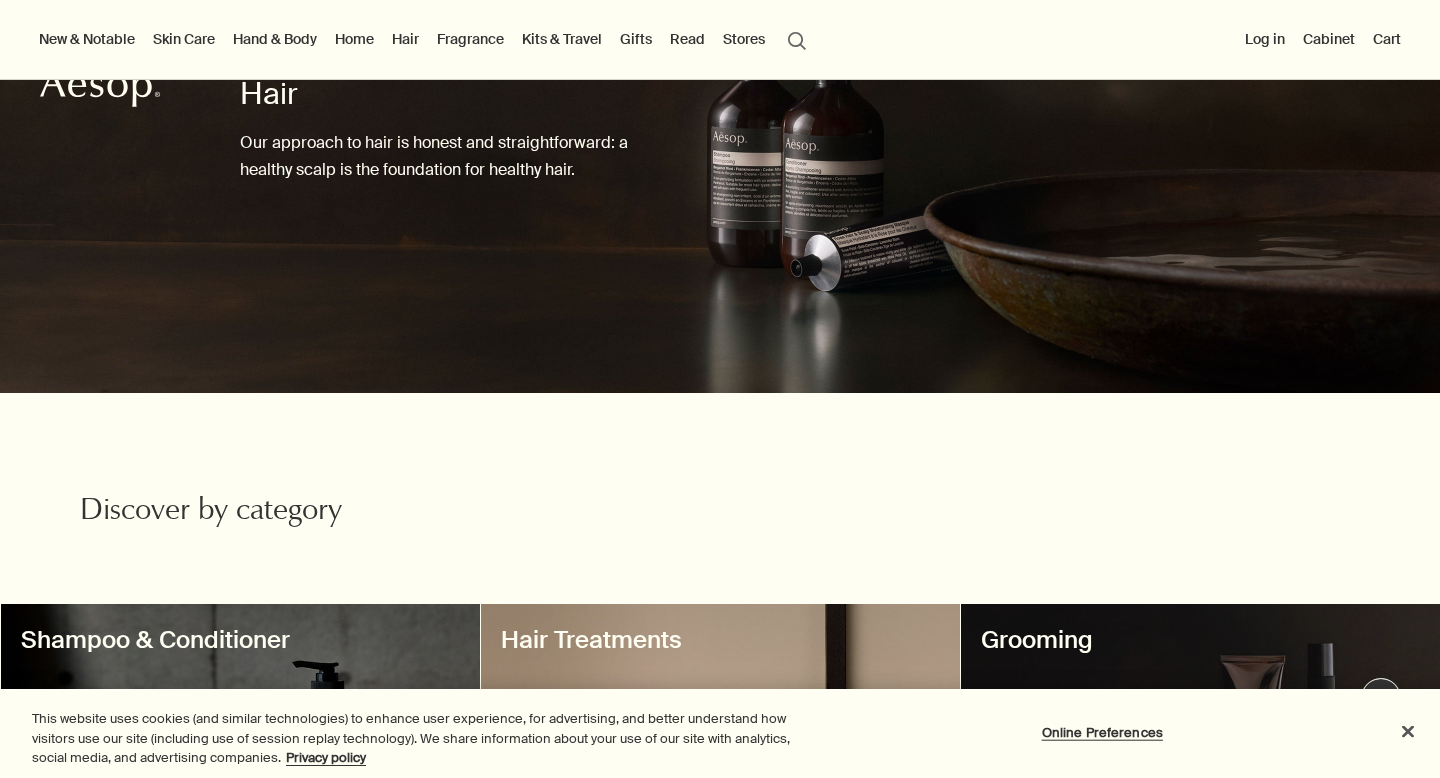scroll, scrollTop: 85, scrollLeft: 0, axis: vertical 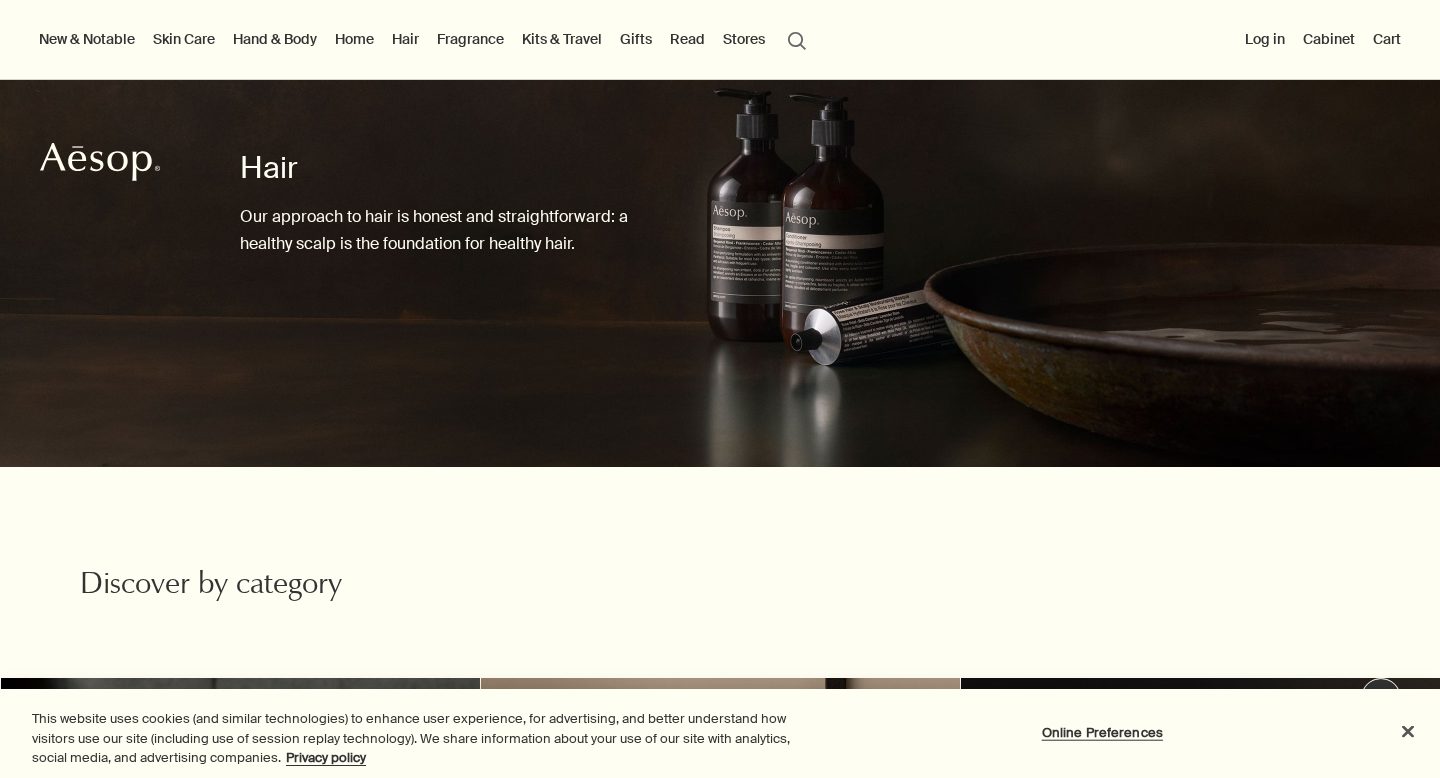 click on "Fragrance" at bounding box center [470, 39] 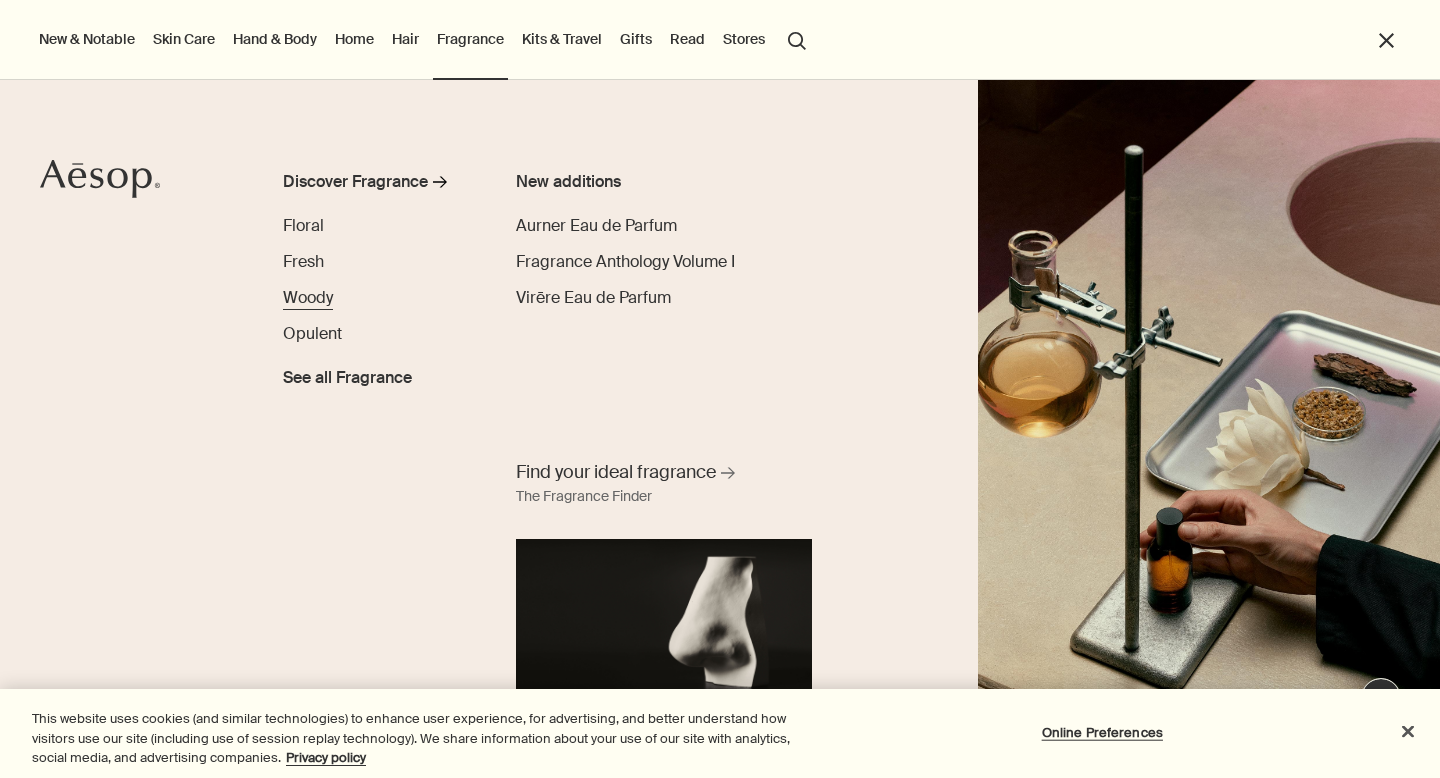 click on "Woody" at bounding box center [308, 297] 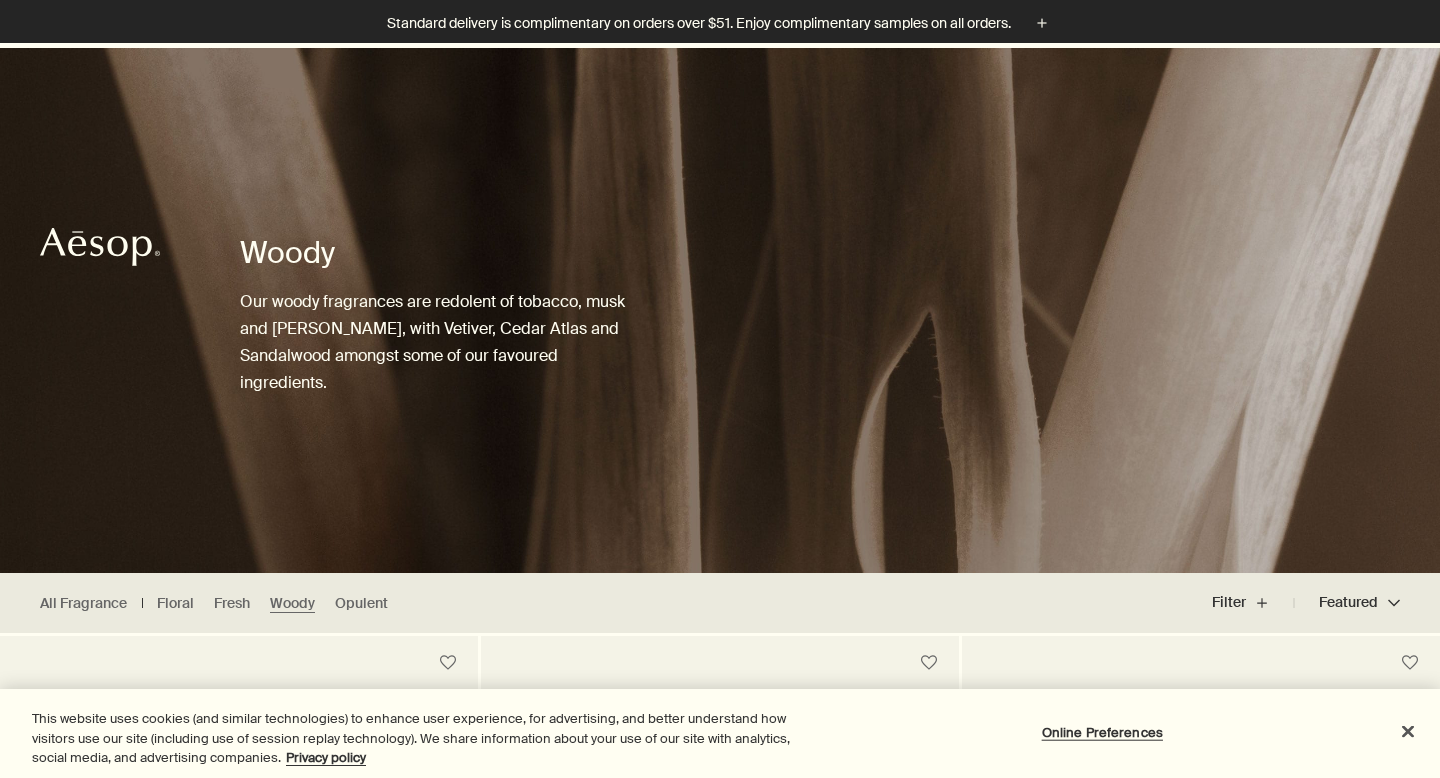scroll, scrollTop: 546, scrollLeft: 0, axis: vertical 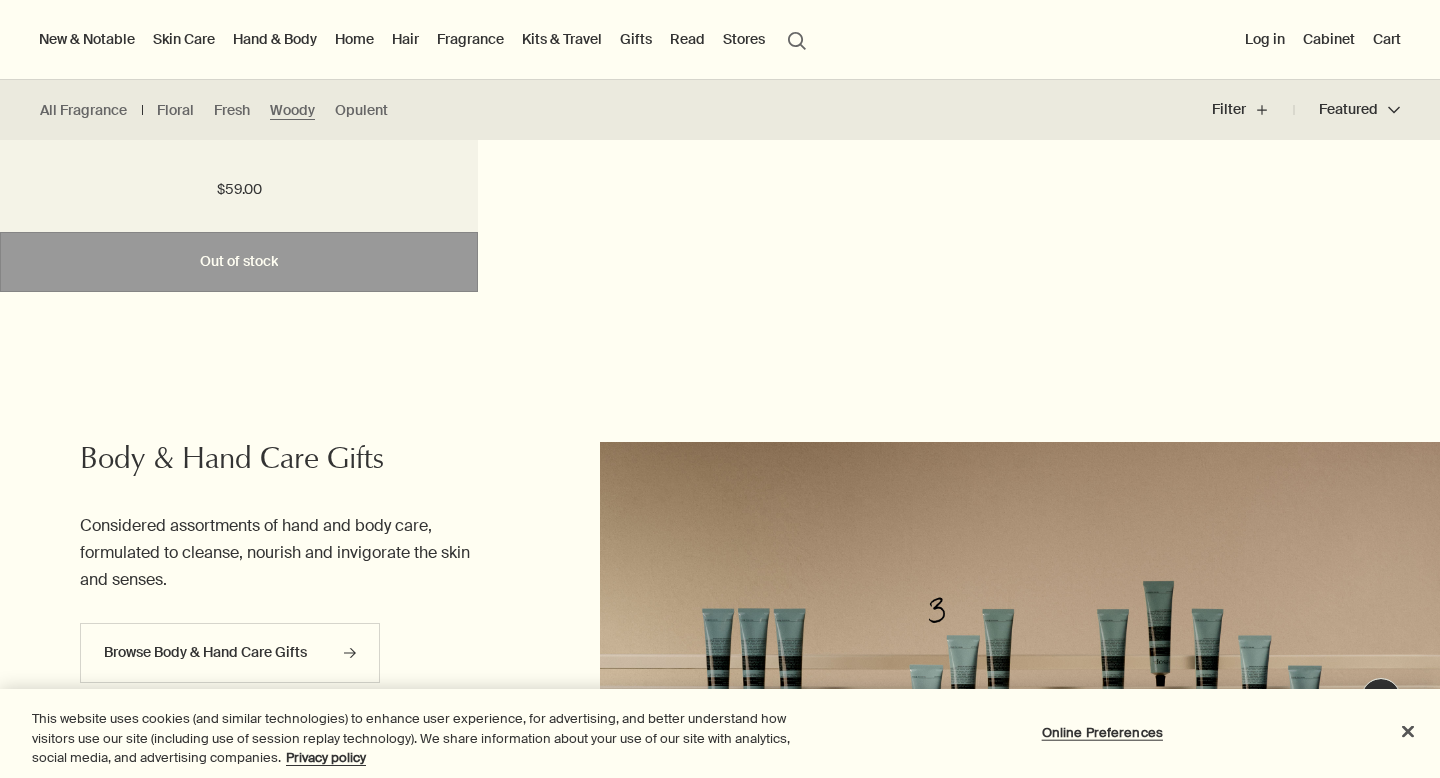 click on "Fragrance Anthology Volume I A discovery-sized fragrance set $59.00" at bounding box center [239, 141] 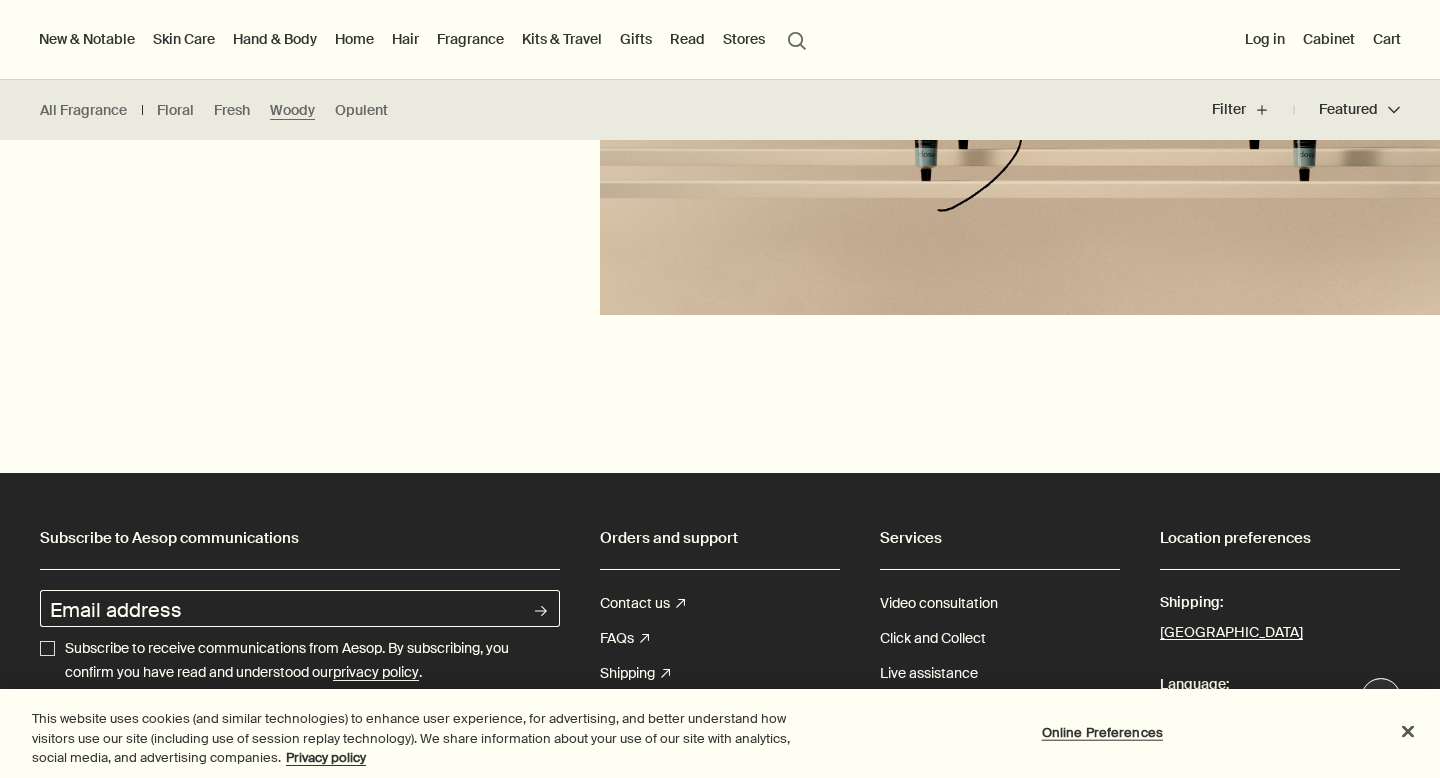 scroll, scrollTop: 2867, scrollLeft: 0, axis: vertical 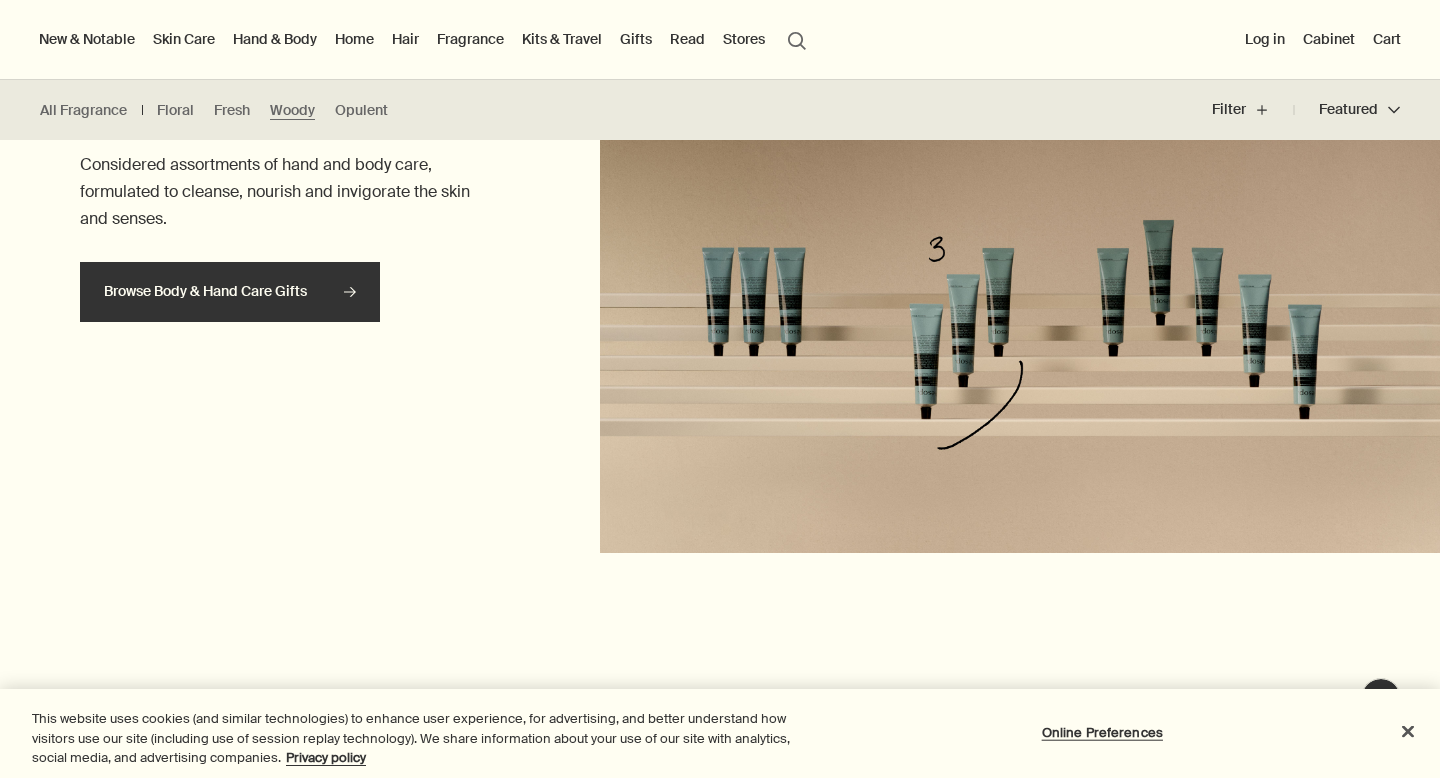 click on "Browse Body & Hand Care Gifts   rightArrow" at bounding box center [230, 292] 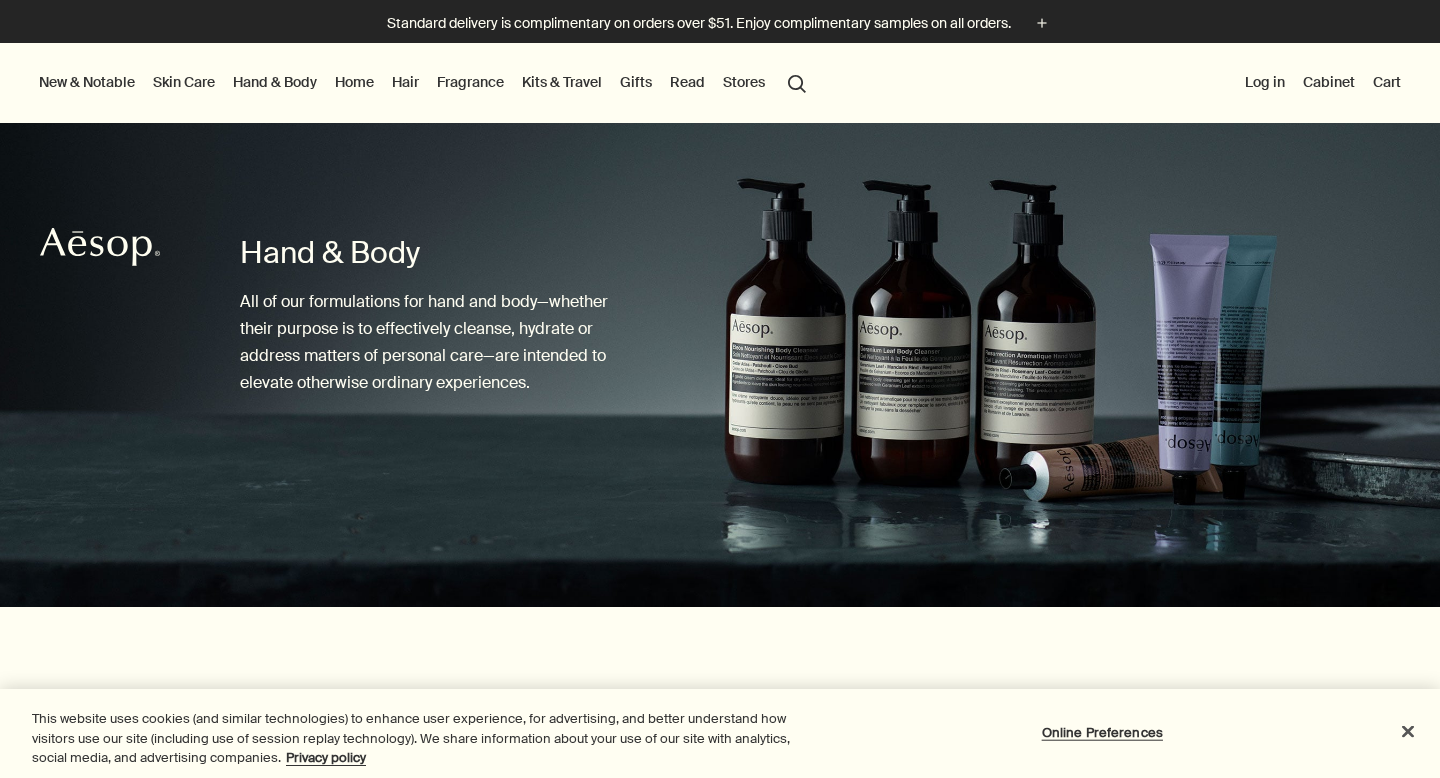 scroll, scrollTop: 0, scrollLeft: 0, axis: both 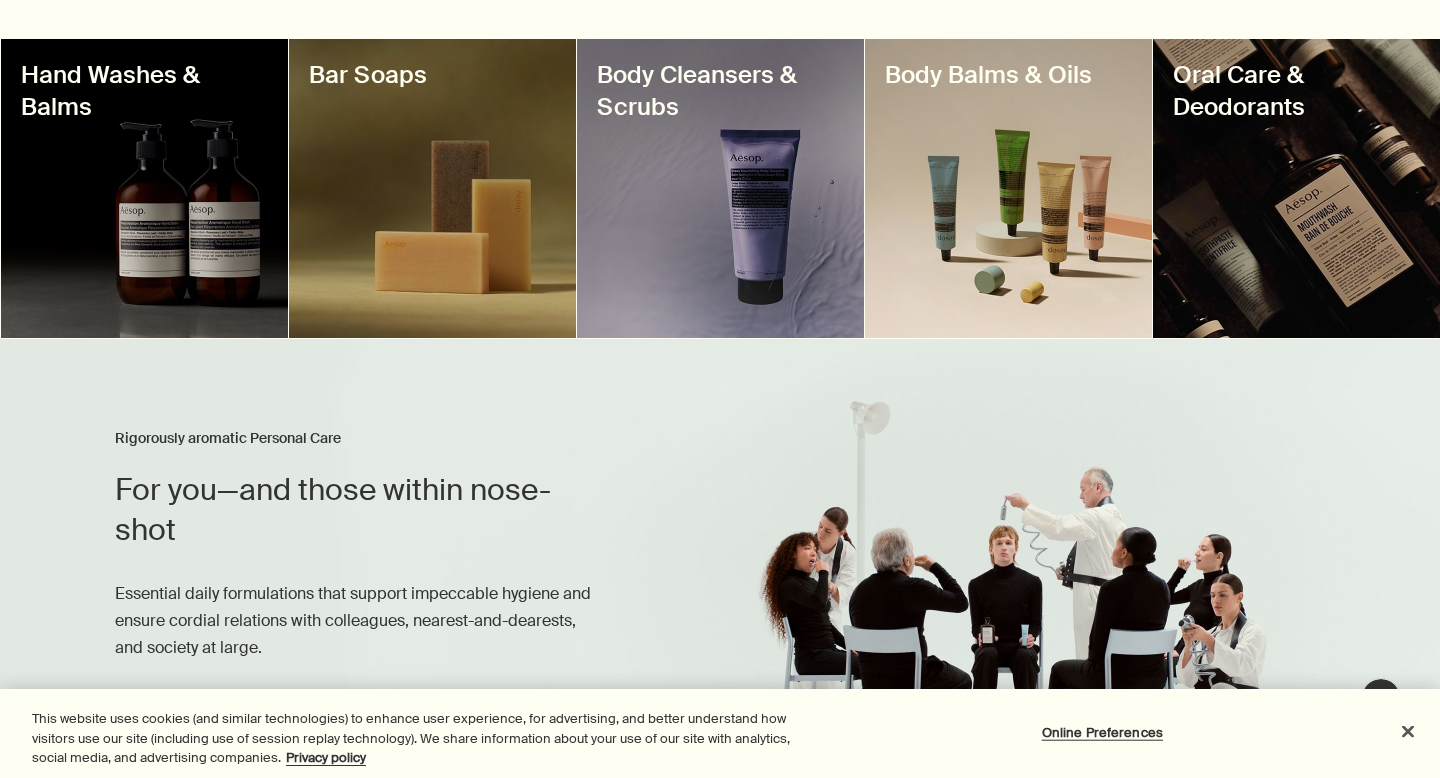 click at bounding box center (720, 0) 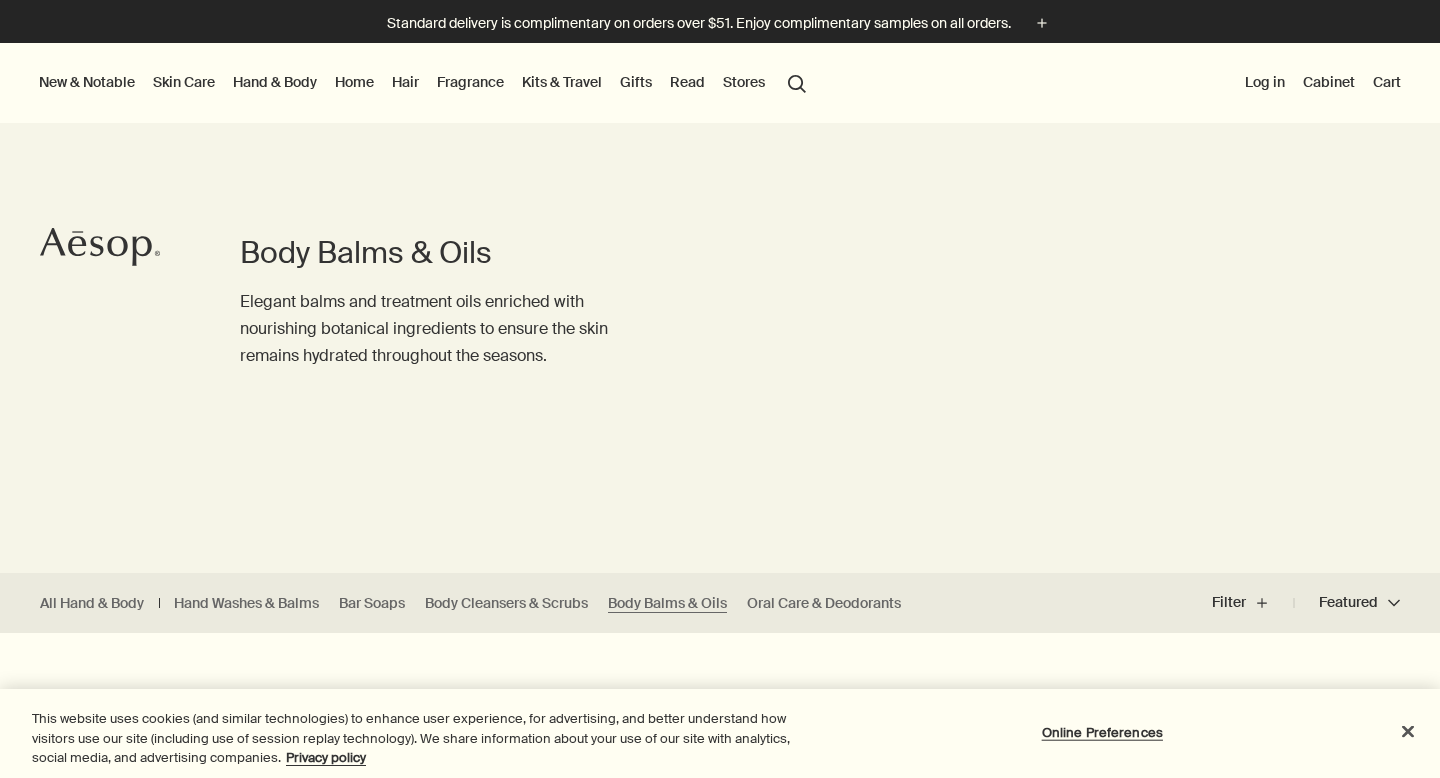 scroll, scrollTop: 380, scrollLeft: 0, axis: vertical 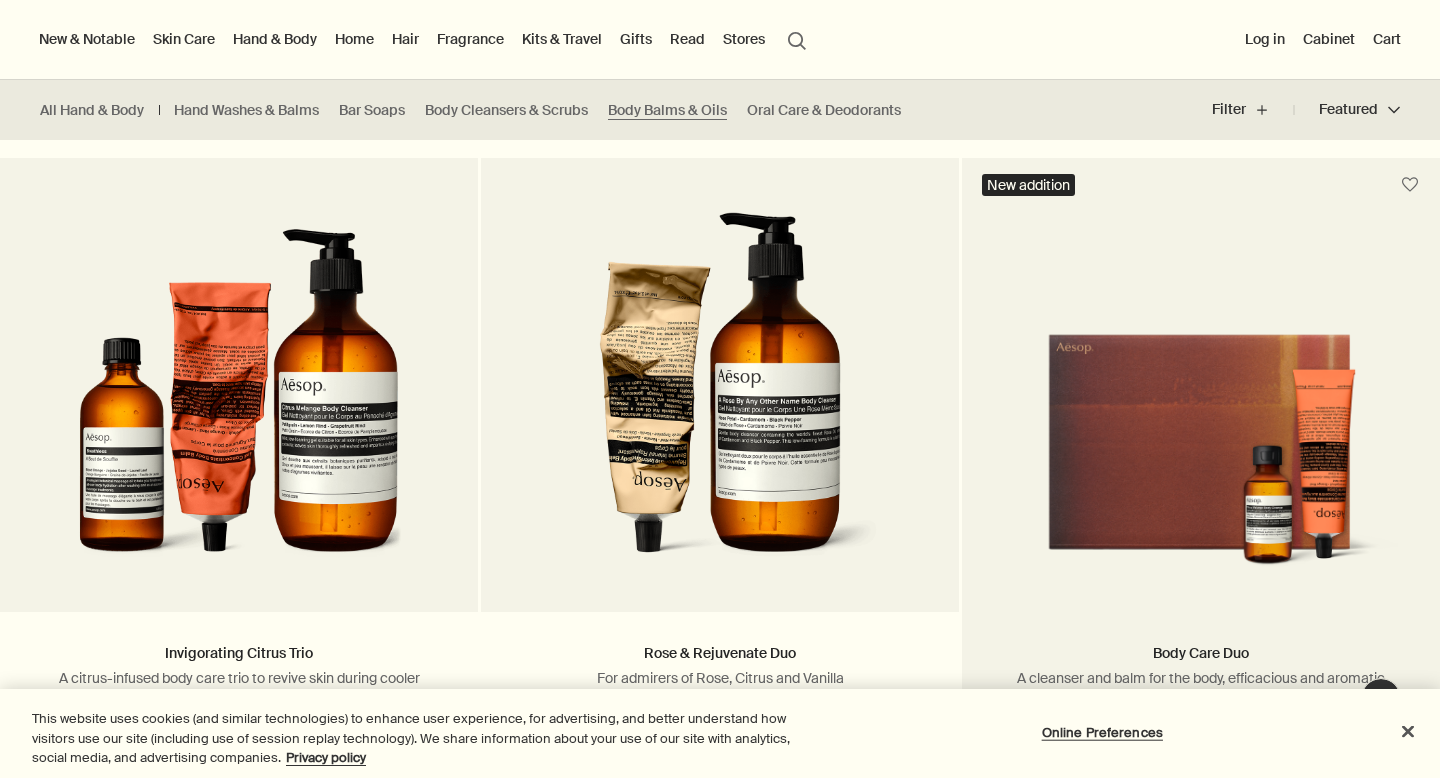 click at bounding box center (1201, 455) 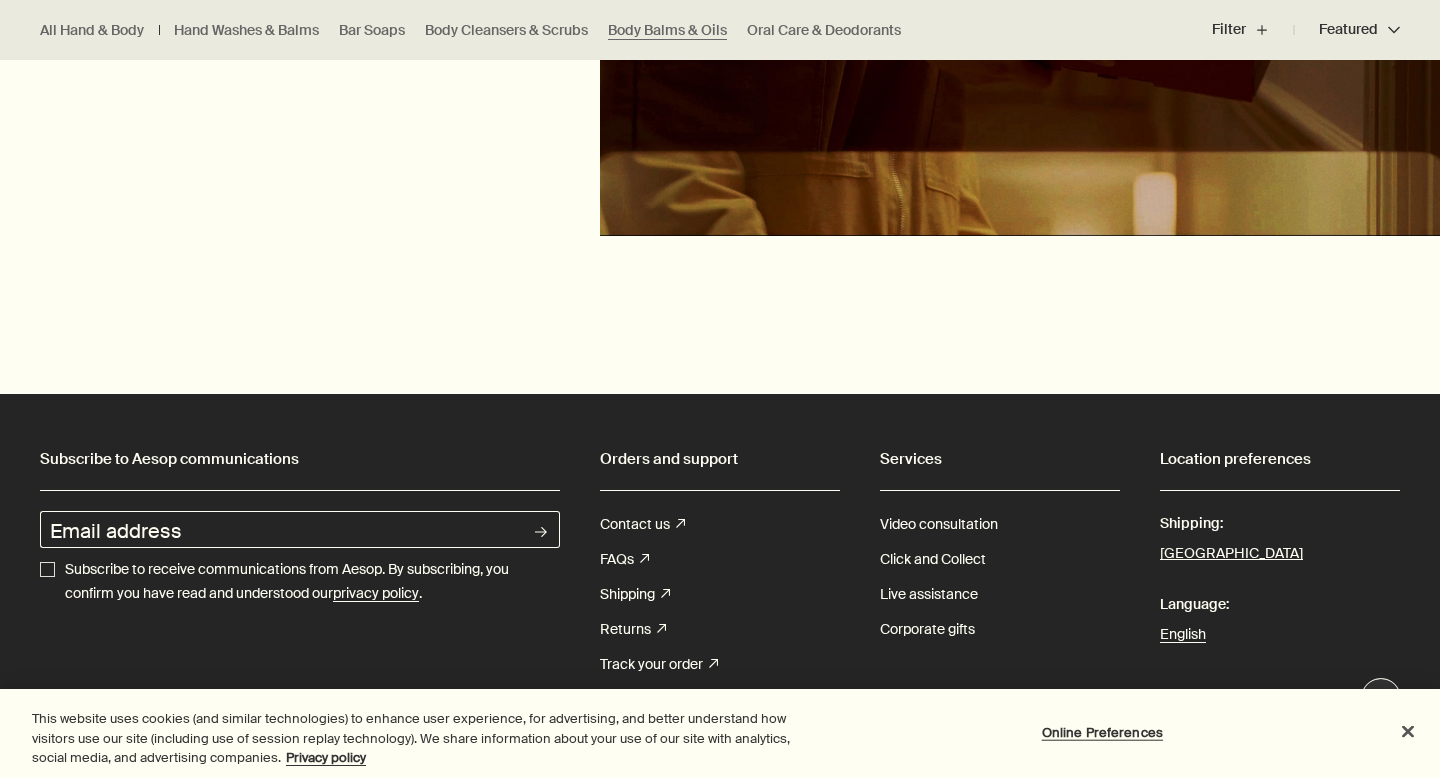 scroll, scrollTop: 4714, scrollLeft: 0, axis: vertical 